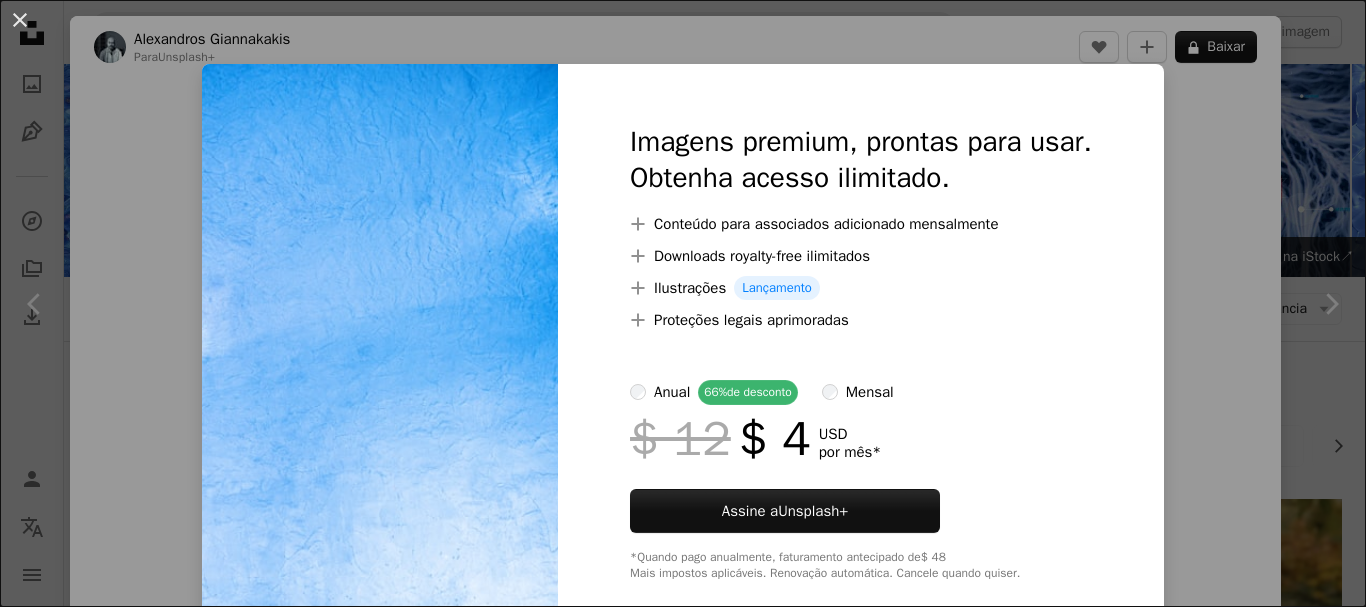 scroll, scrollTop: 1000, scrollLeft: 0, axis: vertical 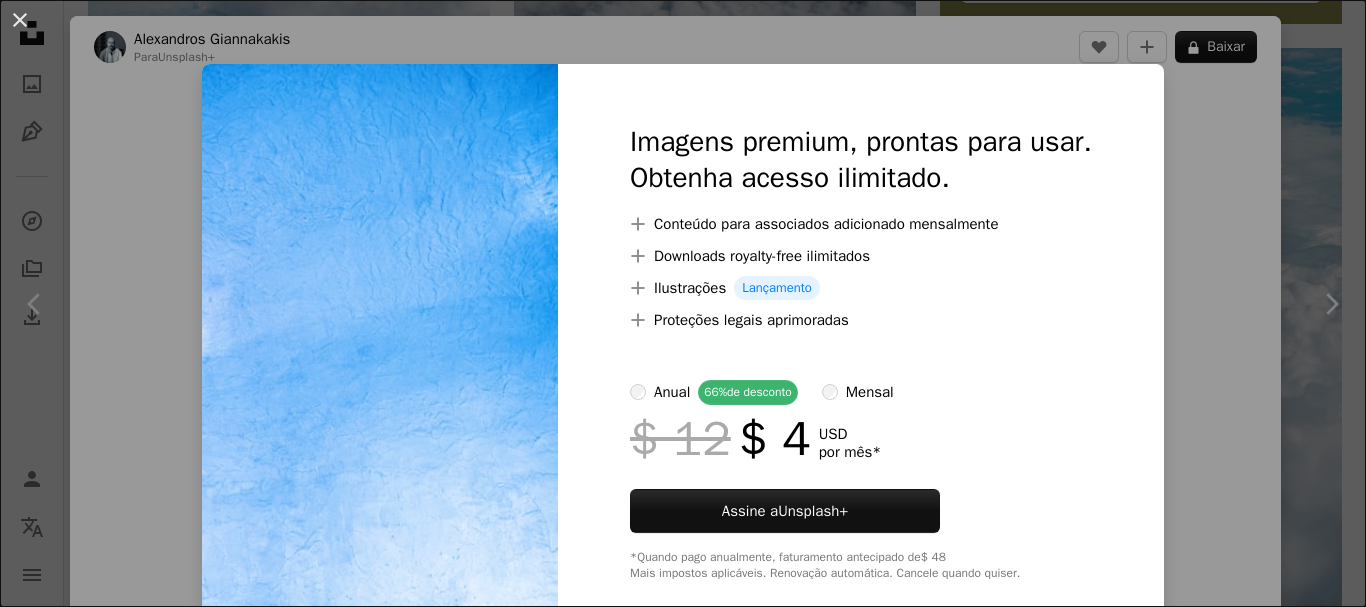 click on "An X shape Imagens premium, prontas para usar. Obtenha acesso ilimitado. A plus sign Conteúdo para associados adicionado mensalmente A plus sign Downloads royalty-free ilimitados A plus sign Ilustrações  Lançamento A plus sign Proteções legais aprimoradas anual 66%  de desconto mensal $ 12   $ 4 USD por mês * Assine a  Unsplash+ *Quando pago anualmente, faturamento antecipado de  $ 48 Mais impostos aplicáveis. Renovação automática. Cancele quando quiser." at bounding box center (683, 303) 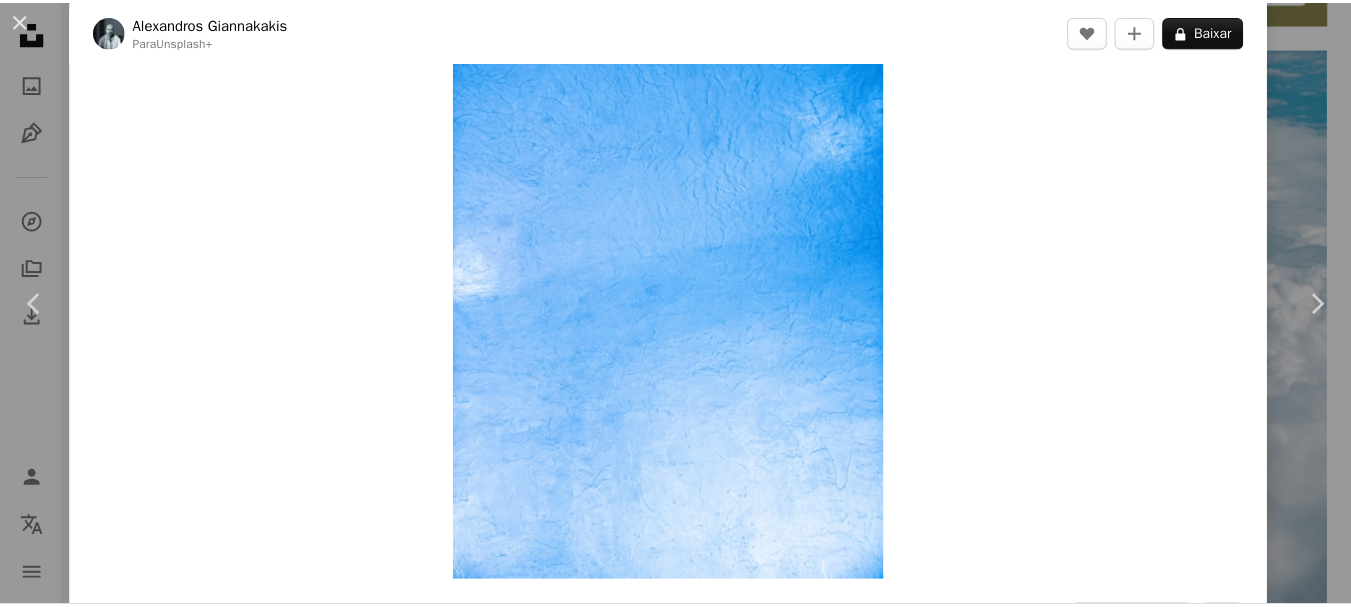 scroll, scrollTop: 200, scrollLeft: 0, axis: vertical 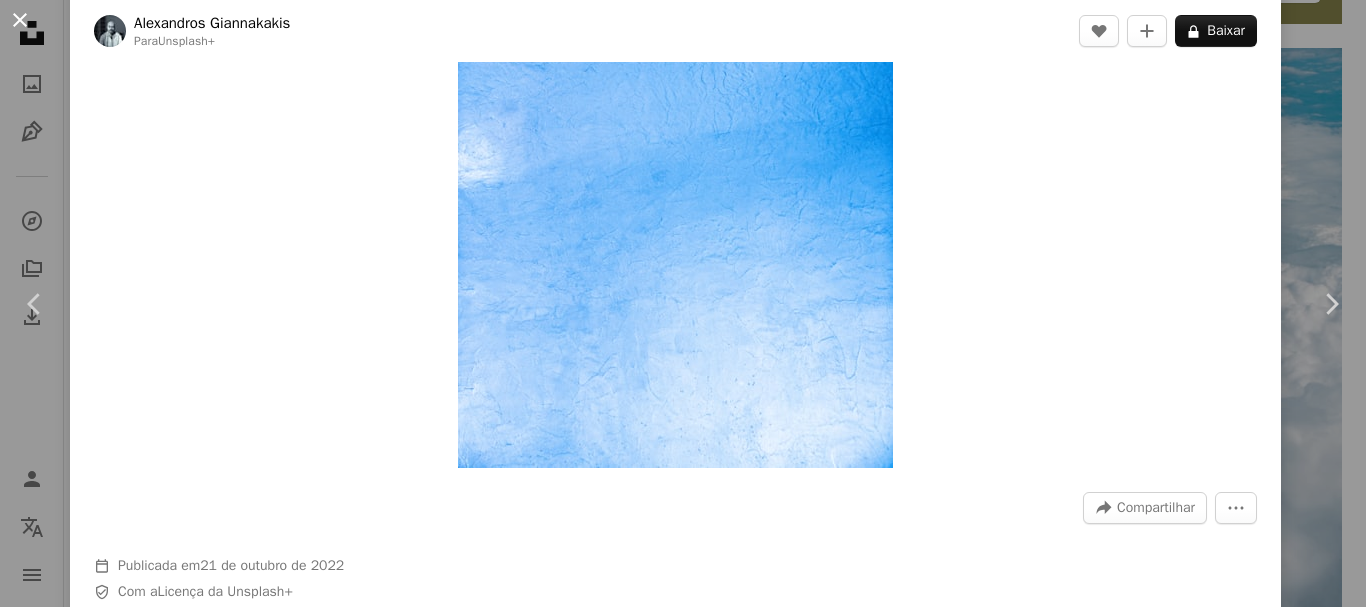 click on "An X shape" at bounding box center [20, 20] 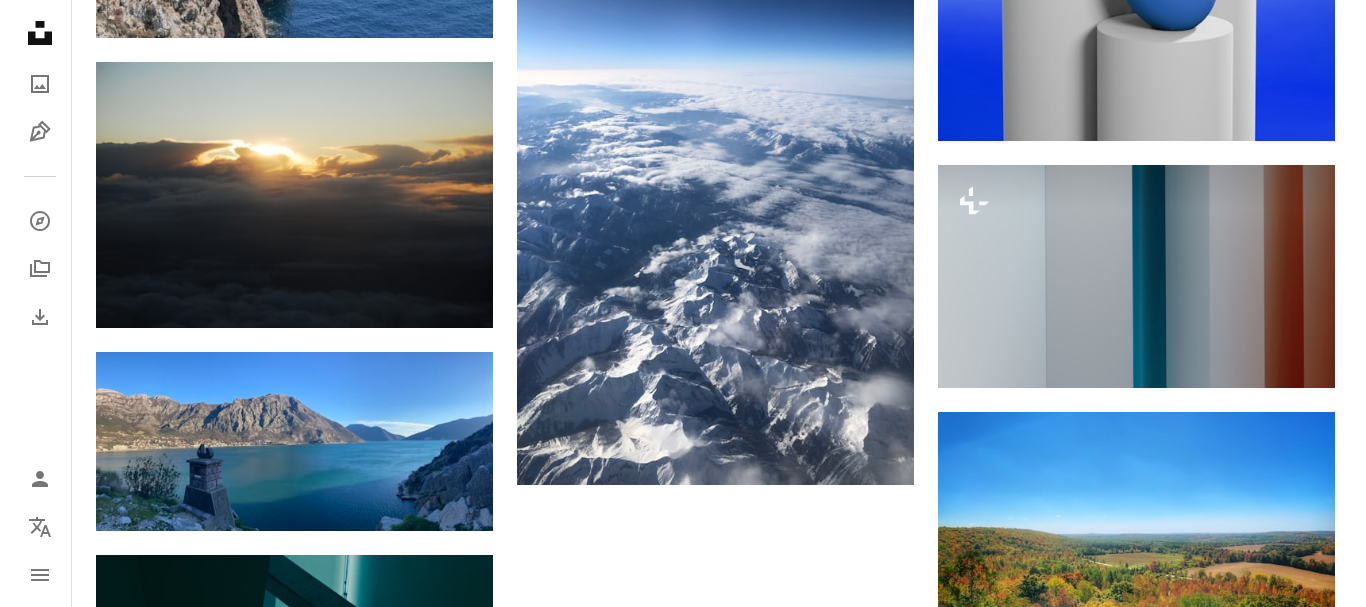 scroll, scrollTop: 2600, scrollLeft: 0, axis: vertical 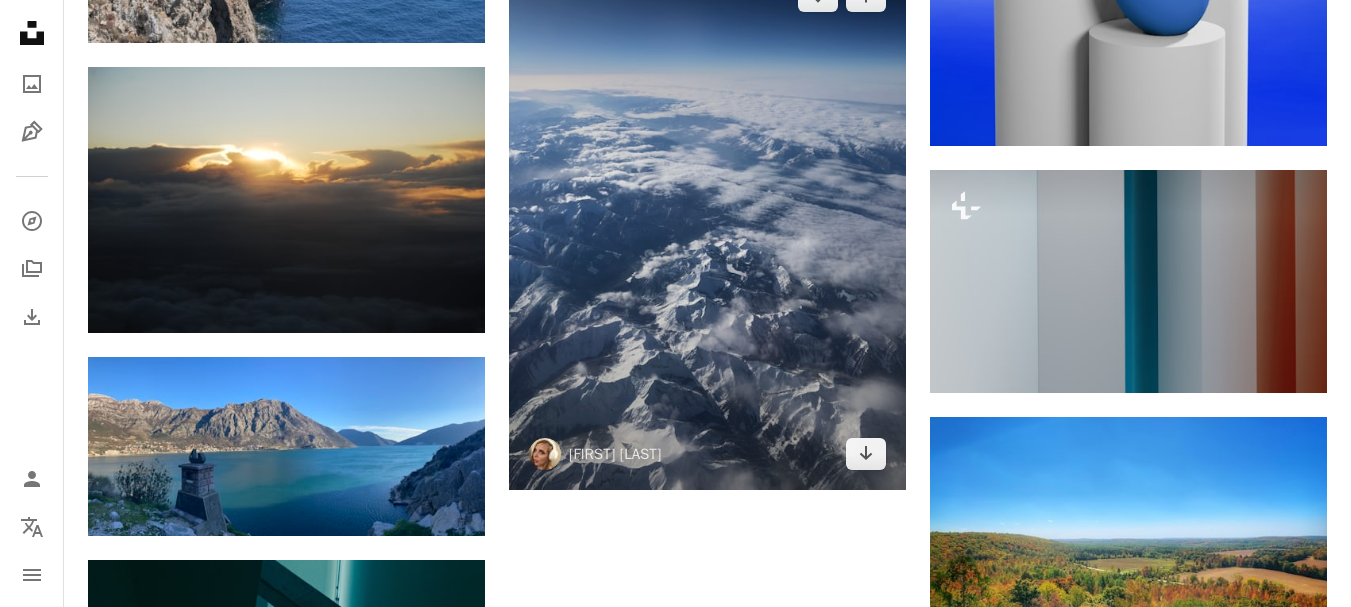 click at bounding box center (707, 225) 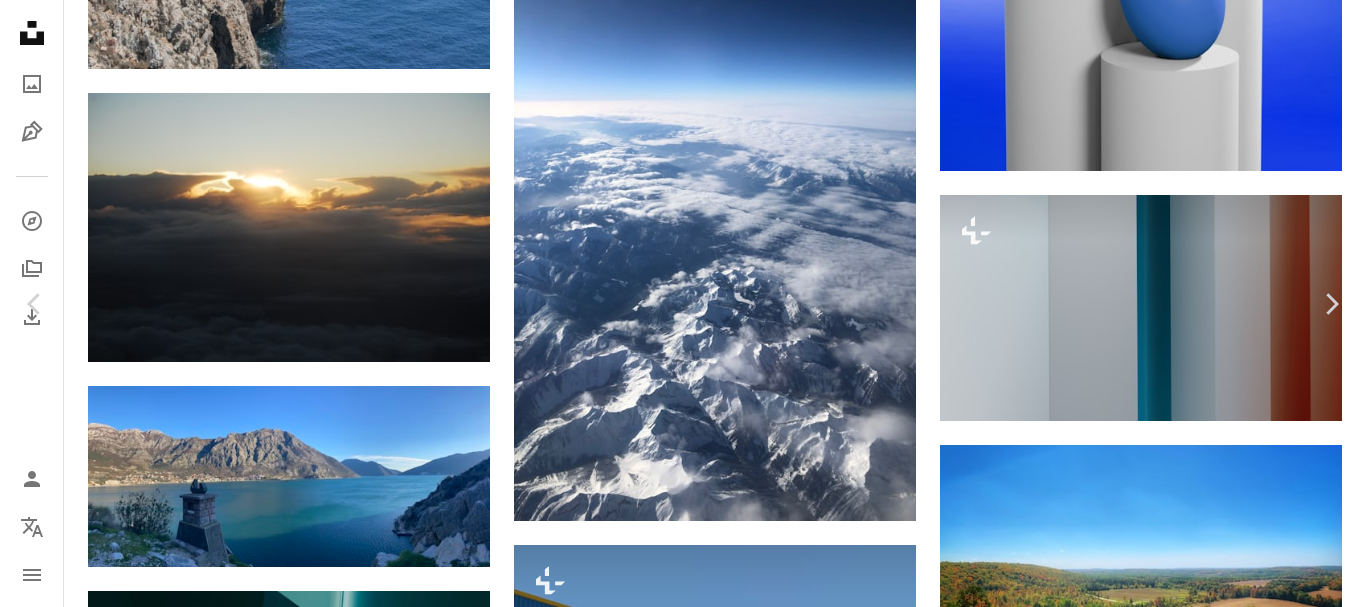 click on "Baixar gratuitamente" at bounding box center [1146, 4833] 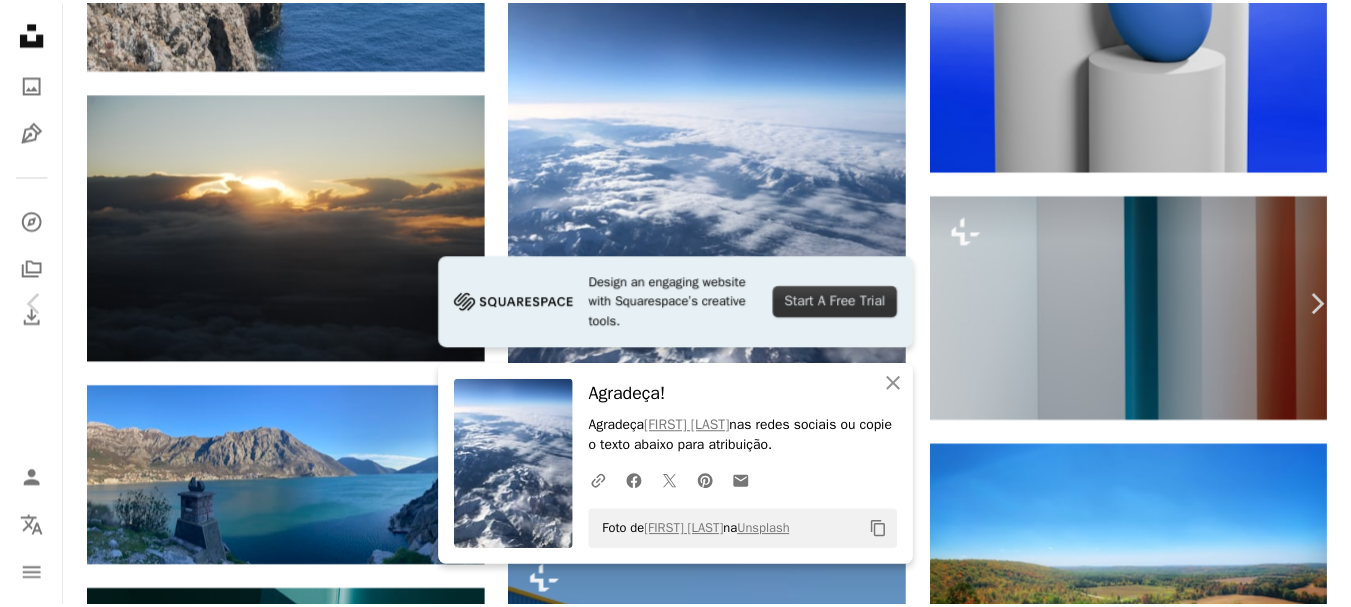 scroll, scrollTop: 0, scrollLeft: 0, axis: both 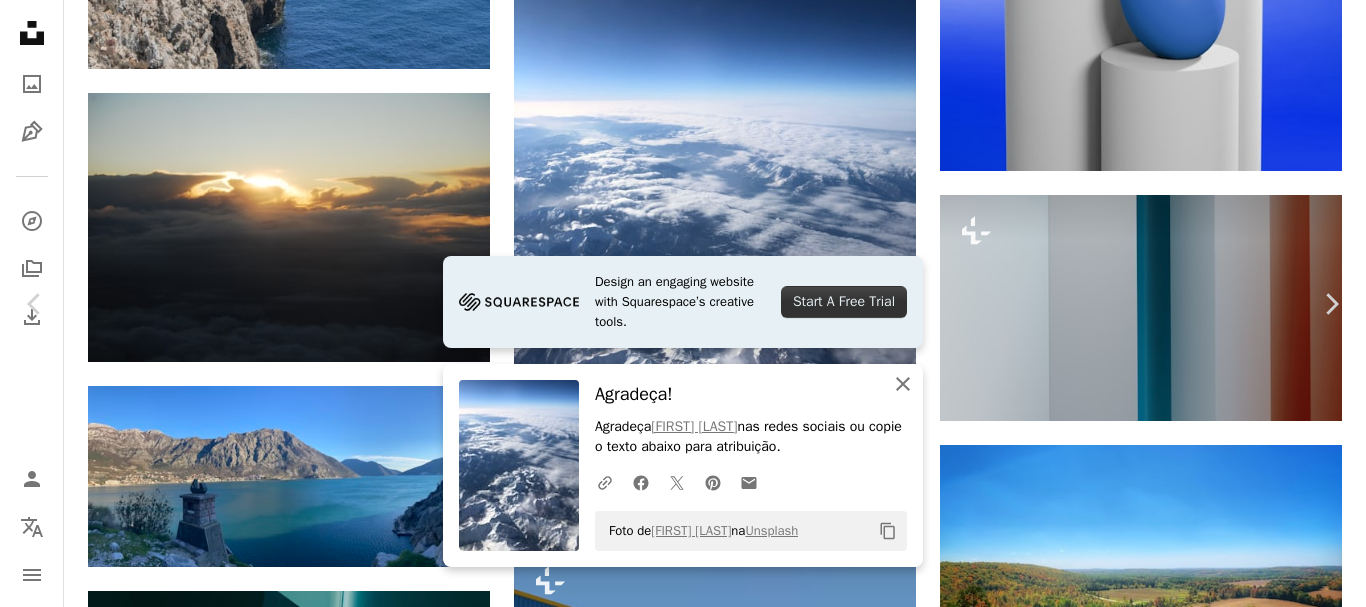 click on "Baixar gratuitamente" at bounding box center (1146, 4833) 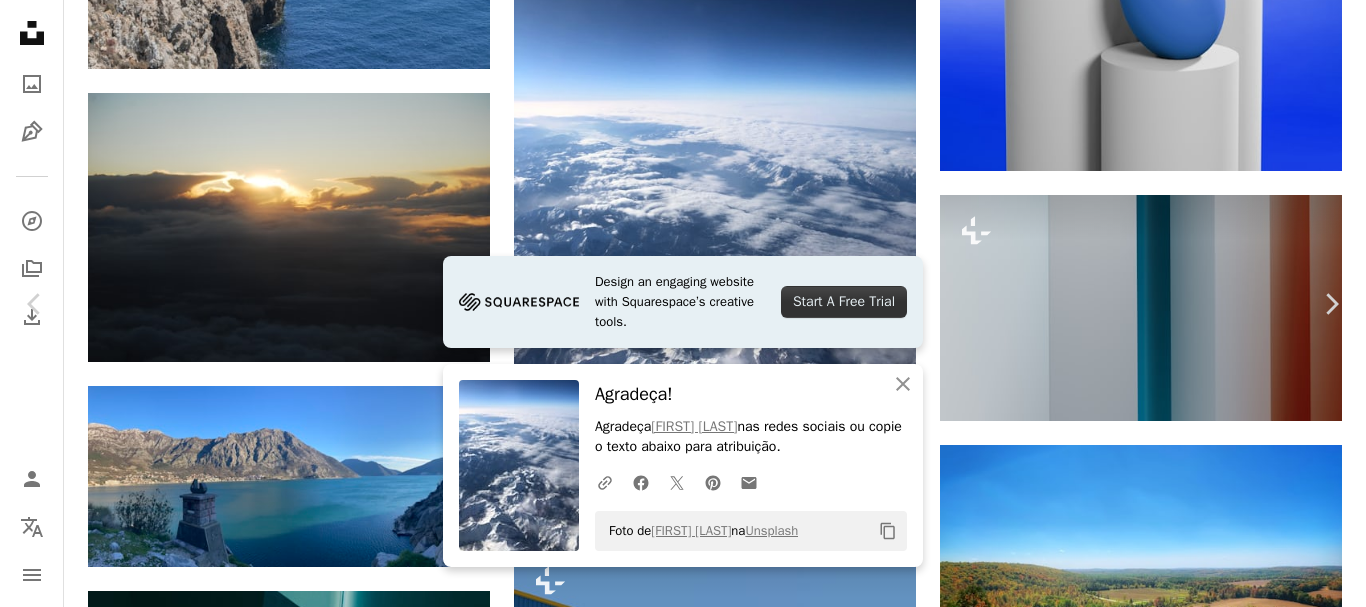click on "Zoom in" at bounding box center (675, 5164) 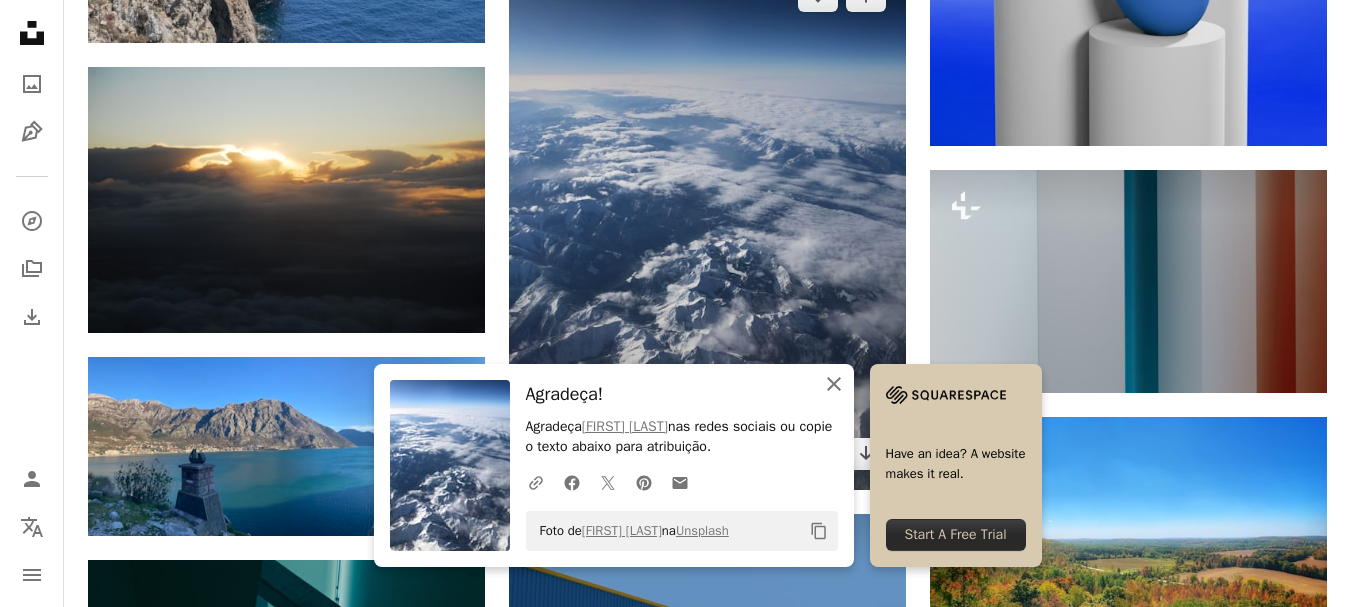 drag, startPoint x: 825, startPoint y: 377, endPoint x: 795, endPoint y: 290, distance: 92.02717 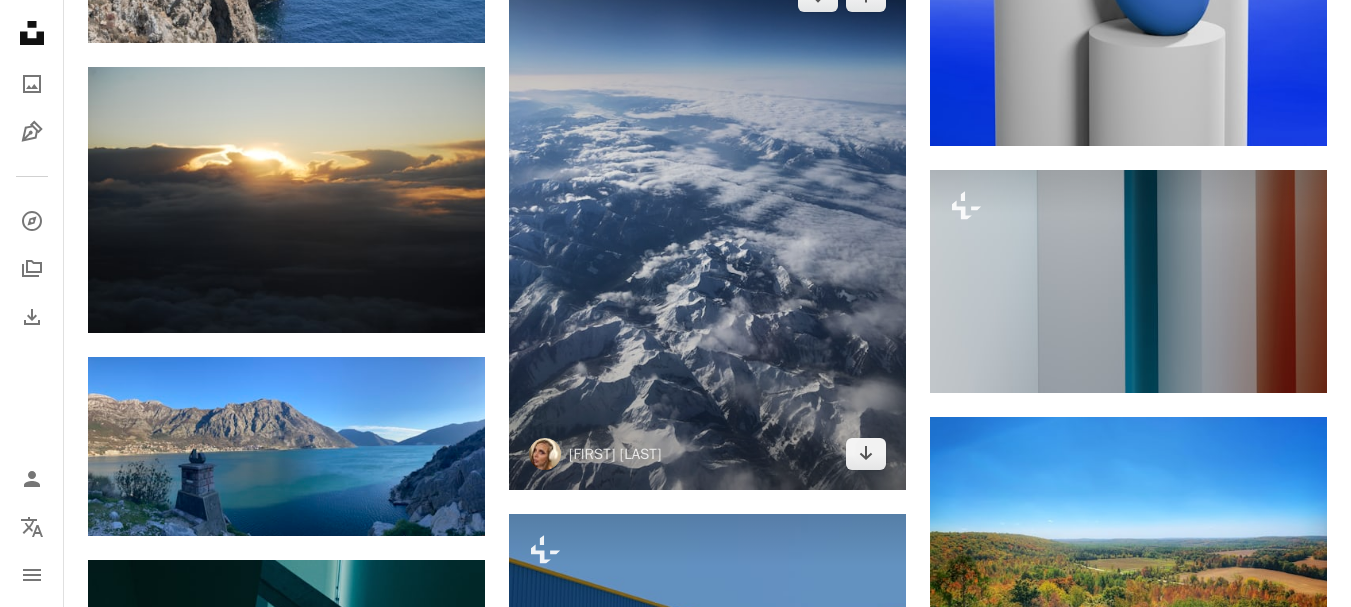 click at bounding box center (707, 225) 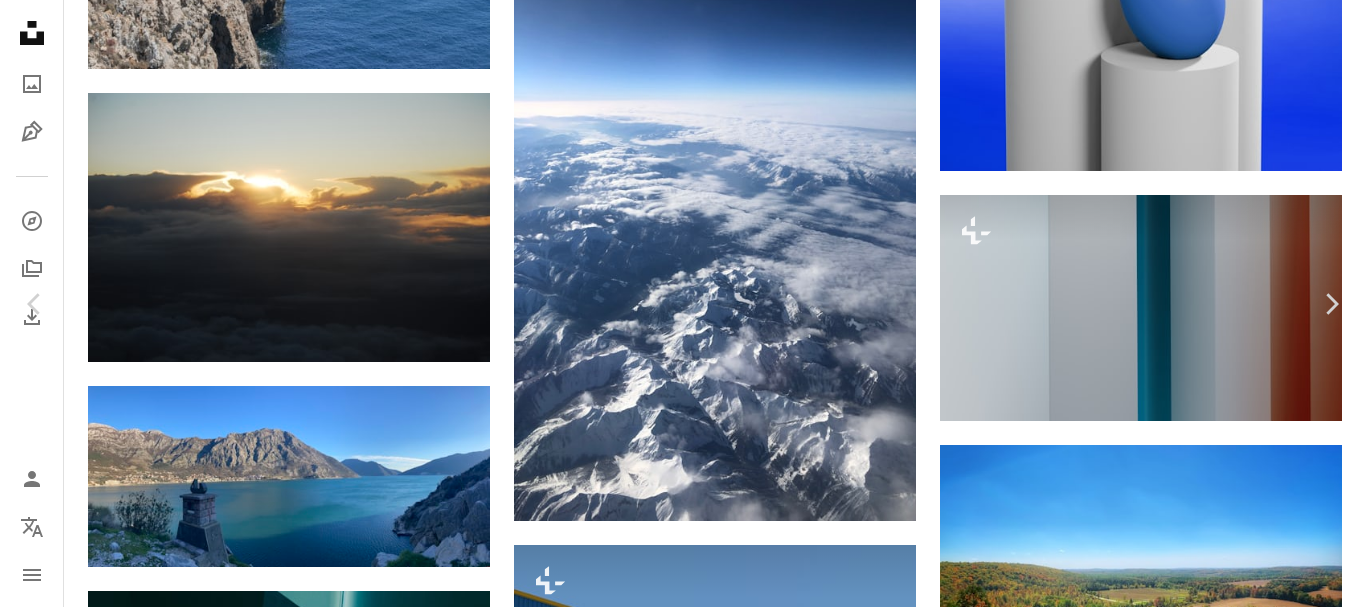 click on "Baixar gratuitamente" at bounding box center [1146, 4833] 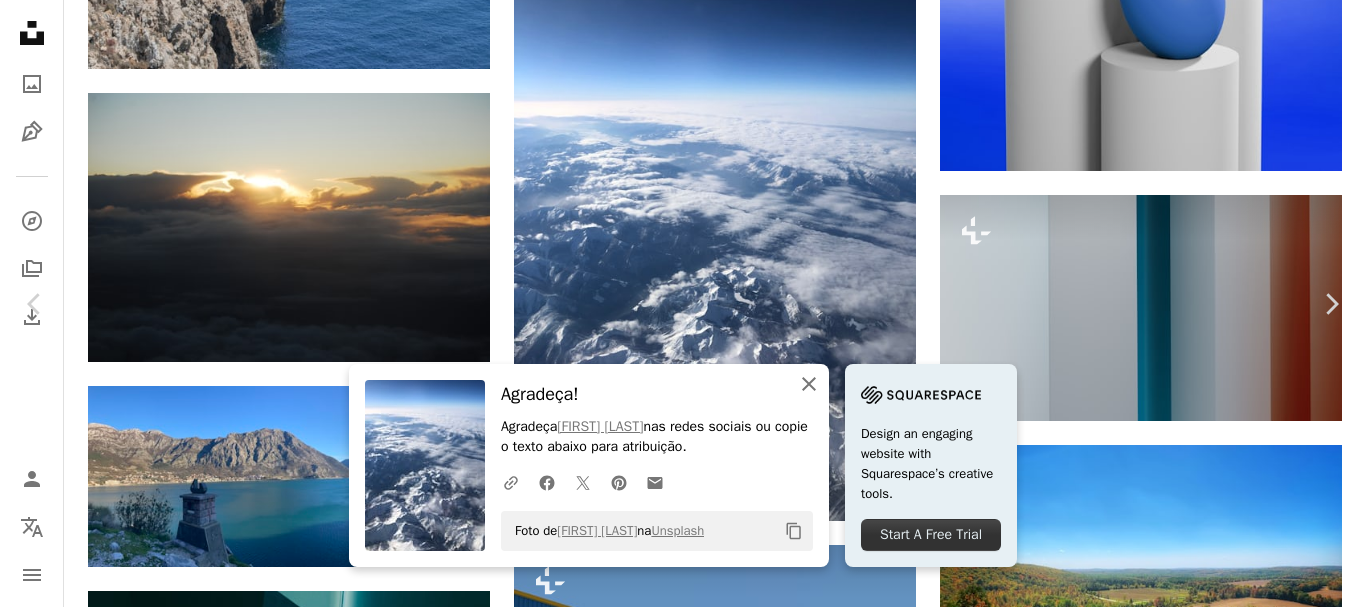 click on "An X shape" 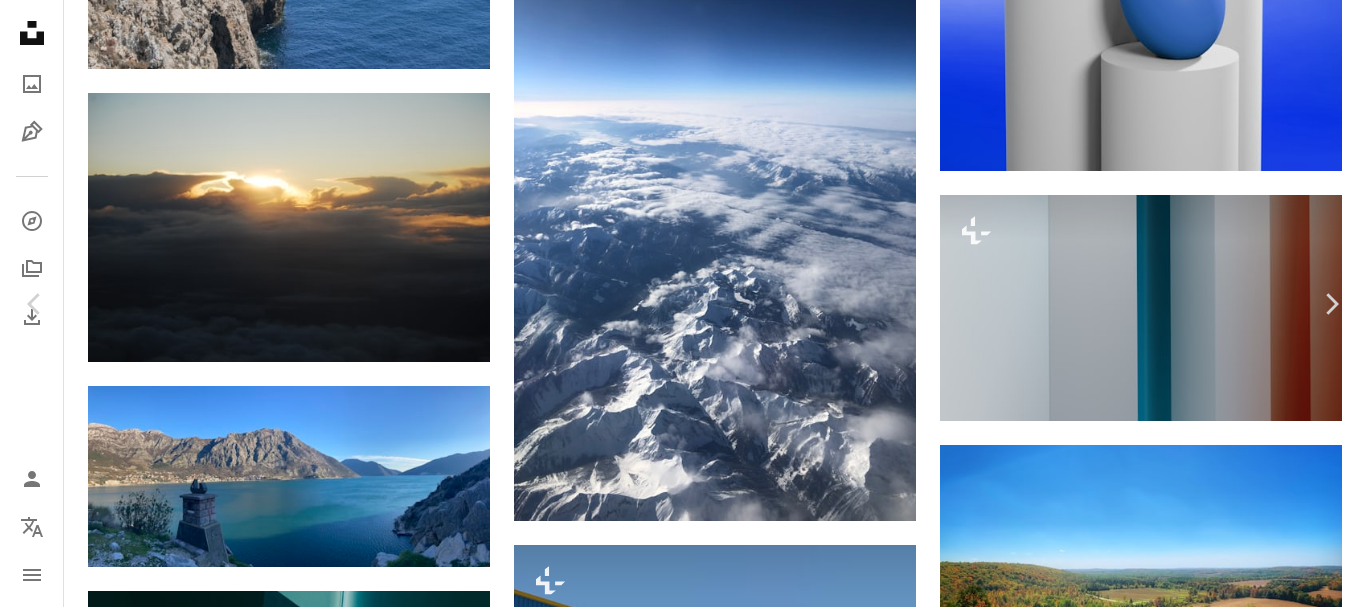 click on "An X shape Chevron left Chevron right [FIRST] [LAST] [USERNAME] A heart A plus sign Baixar gratuitamente Chevron down Zoom in Visualizações [NUMBER] Downloads [NUMBER] A forward-right arrow Compartilhar Info icon Informações More Actions A map marker [STATE], [CITY], [COUNTRY] Calendar outlined Publicada em  [DATE] de [MONTH] de [YEAR] Camera Apple, iPhone X Safety Uso gratuito sob a  Licença da Unsplash azul Montanhas neve nuvem cinza avião vista Colúmbia britânica altura nuvem Canadá cenário ao ar livre cordilheira Vista aérea Langley Imagens gratuitas Pesquise imagens premium relacionadas na iStock  |  Economize 20% com o código UNSPLASH20 Ver mais na iStock  ↗ Imagens relacionadas A heart A plus sign [FIRST] [LAST] Disponível para contratação A checkmark inside of a circle Arrow pointing down Plus sign for Unsplash+ A heart A plus sign [FIRST] [LAST] Para  Unsplash+ A lock Baixar Plus sign for Unsplash+ A heart A plus sign [FIRST] [LAST] Para  Unsplash+ A lock Baixar Plus sign for Unsplash+ A heart" at bounding box center (683, 5089) 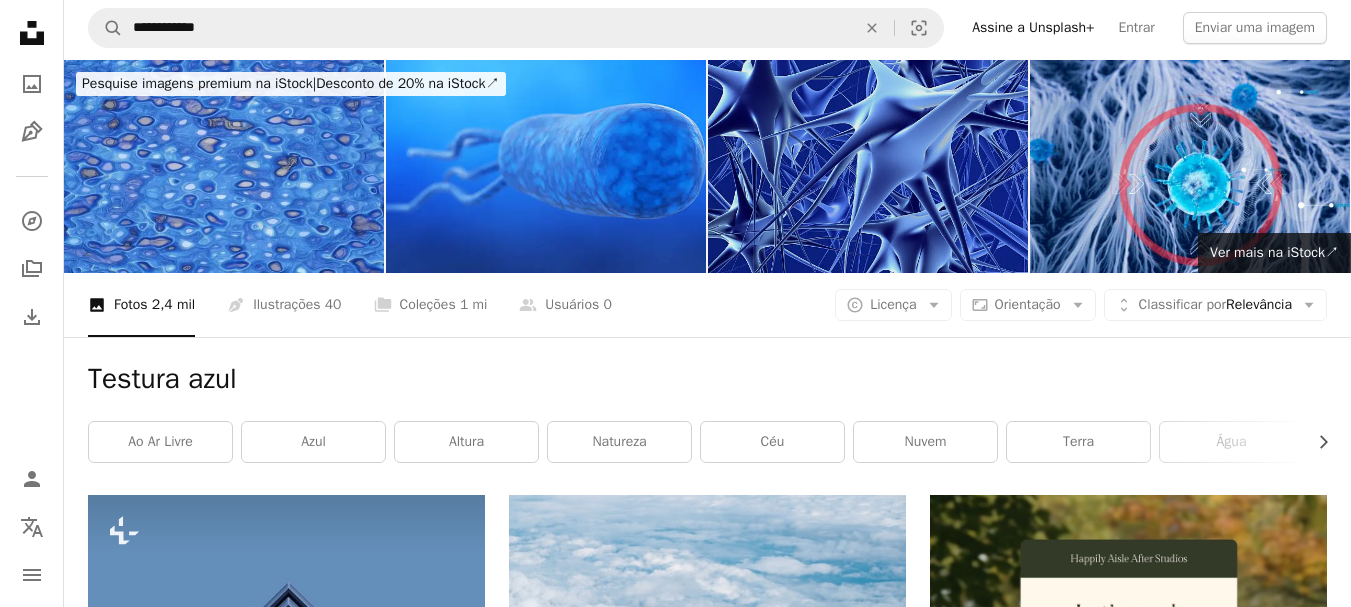 scroll, scrollTop: 0, scrollLeft: 0, axis: both 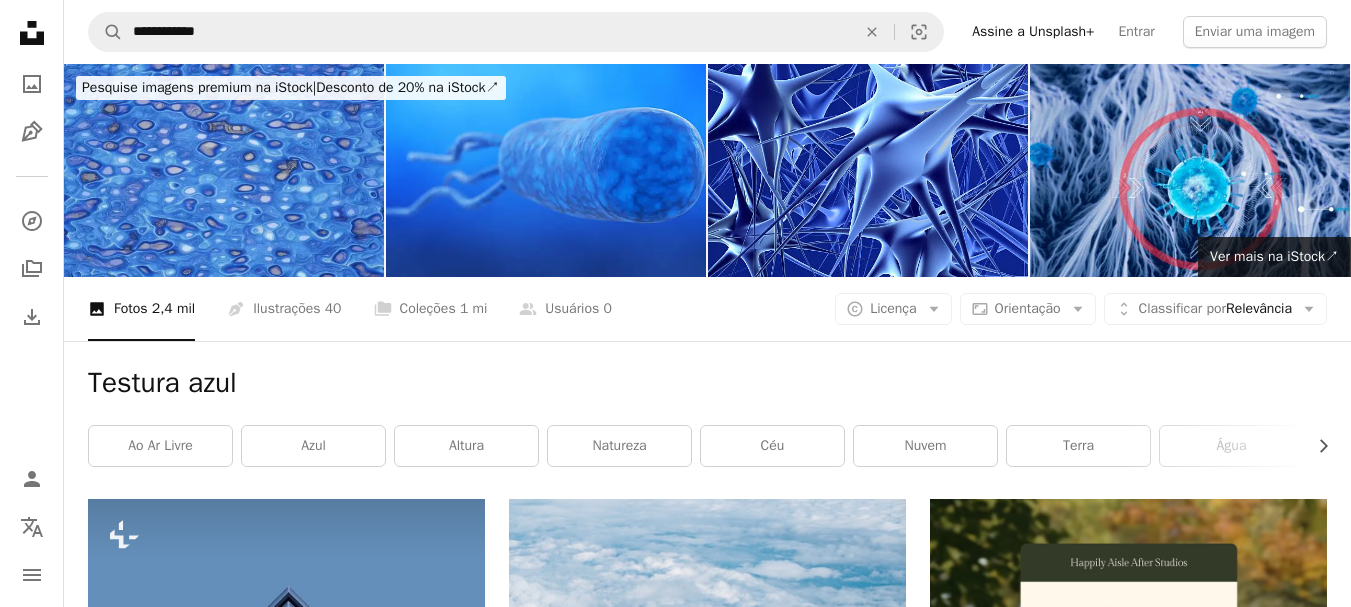 click on "**********" at bounding box center (675, 3656) 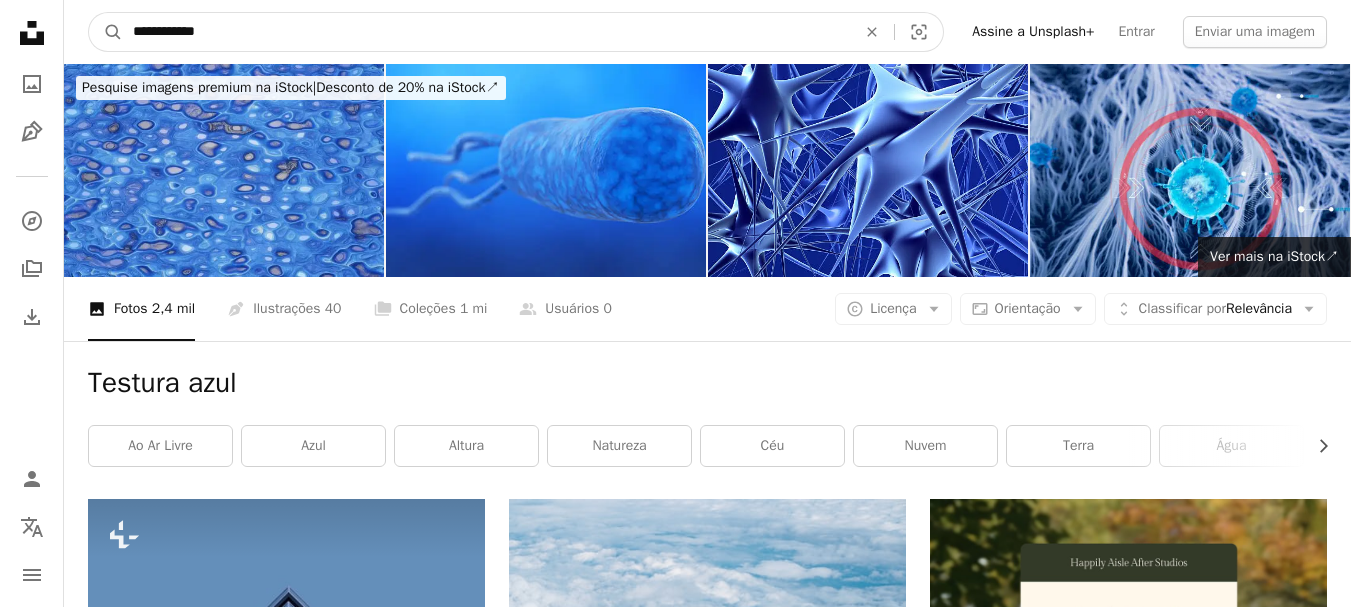 click on "**********" at bounding box center (486, 32) 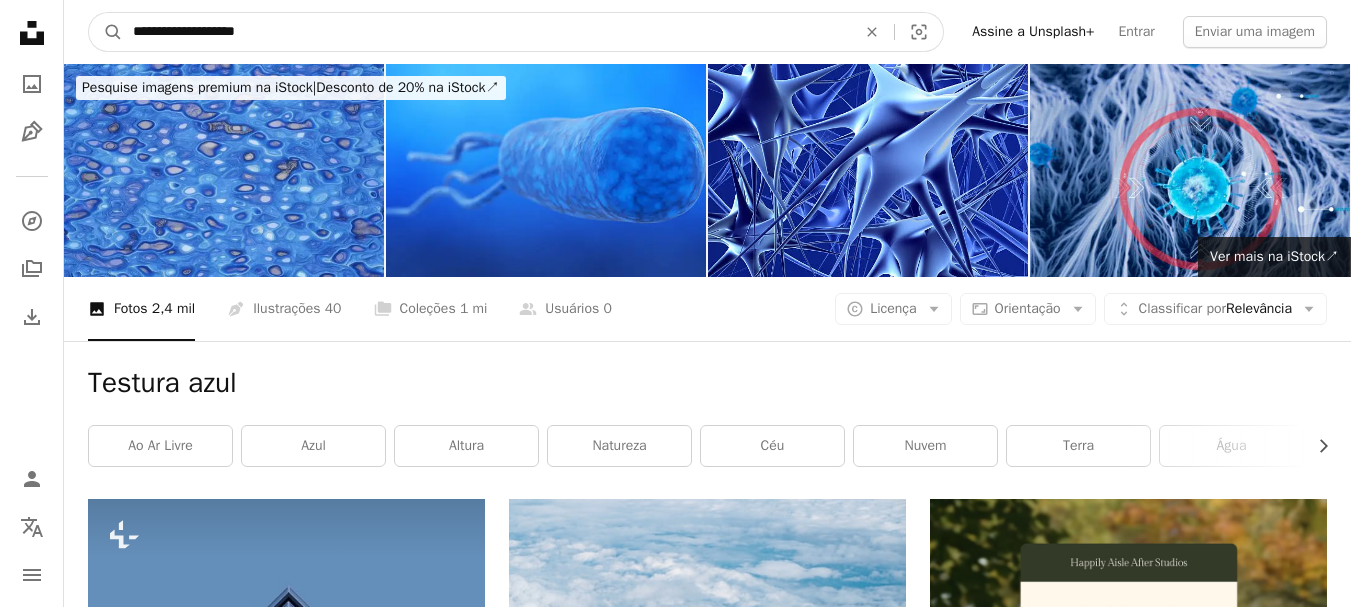 type on "**********" 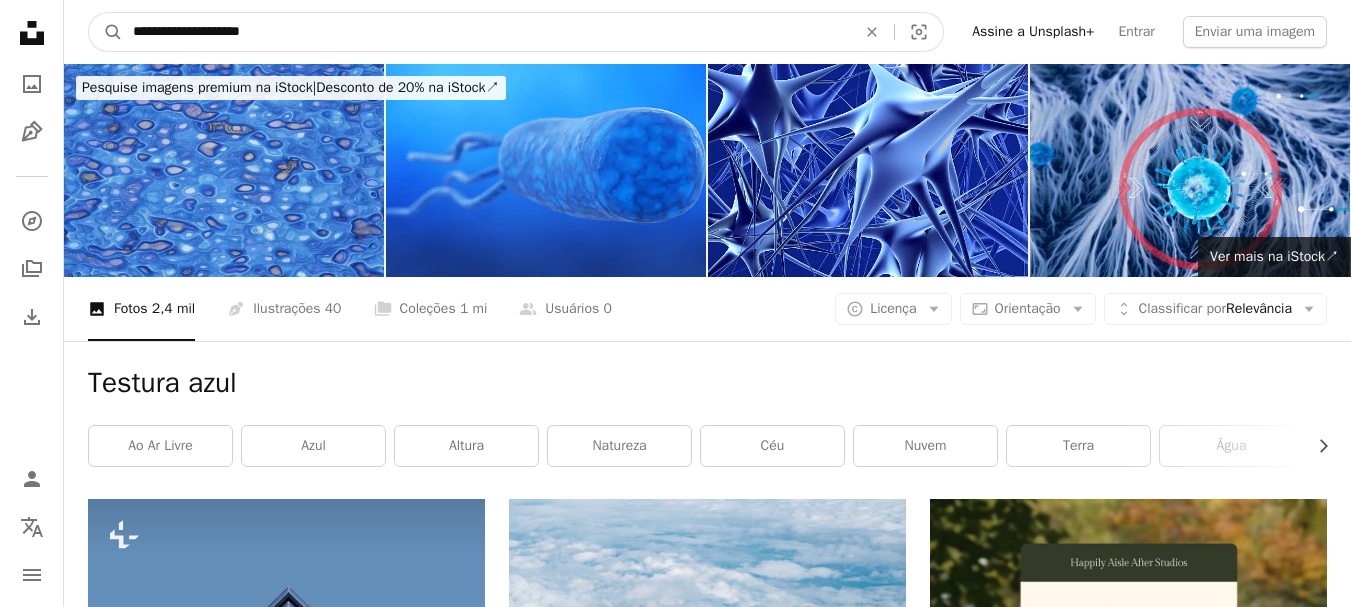 click on "A magnifying glass" at bounding box center [106, 32] 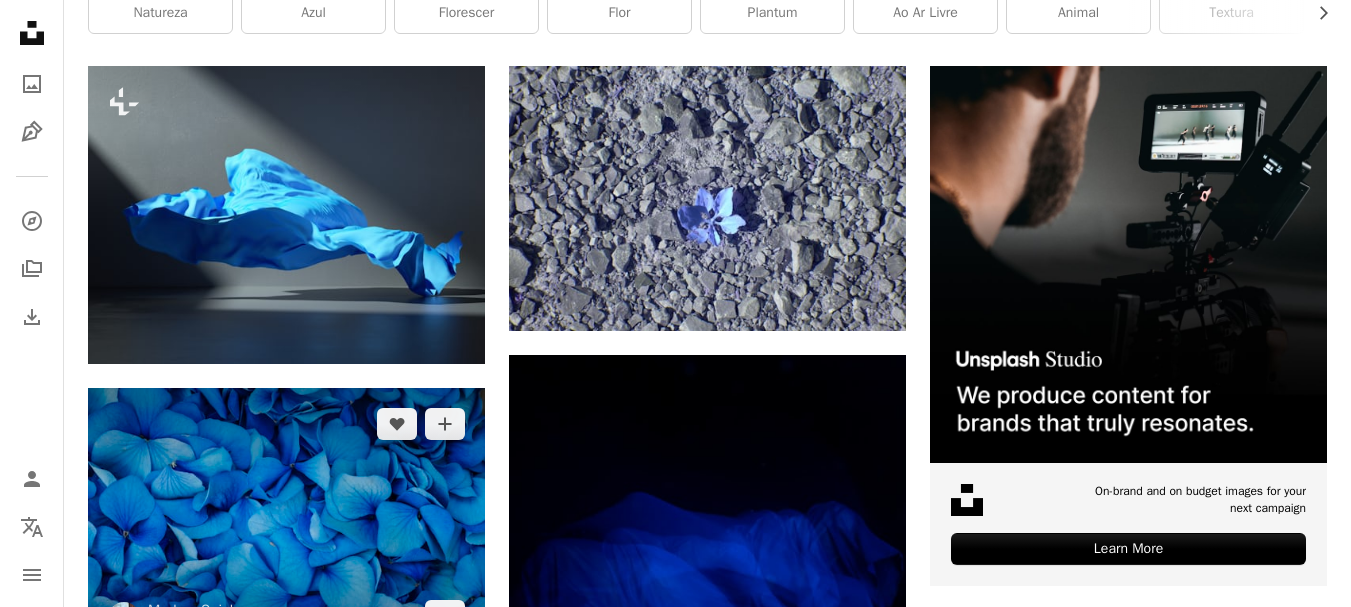 scroll, scrollTop: 600, scrollLeft: 0, axis: vertical 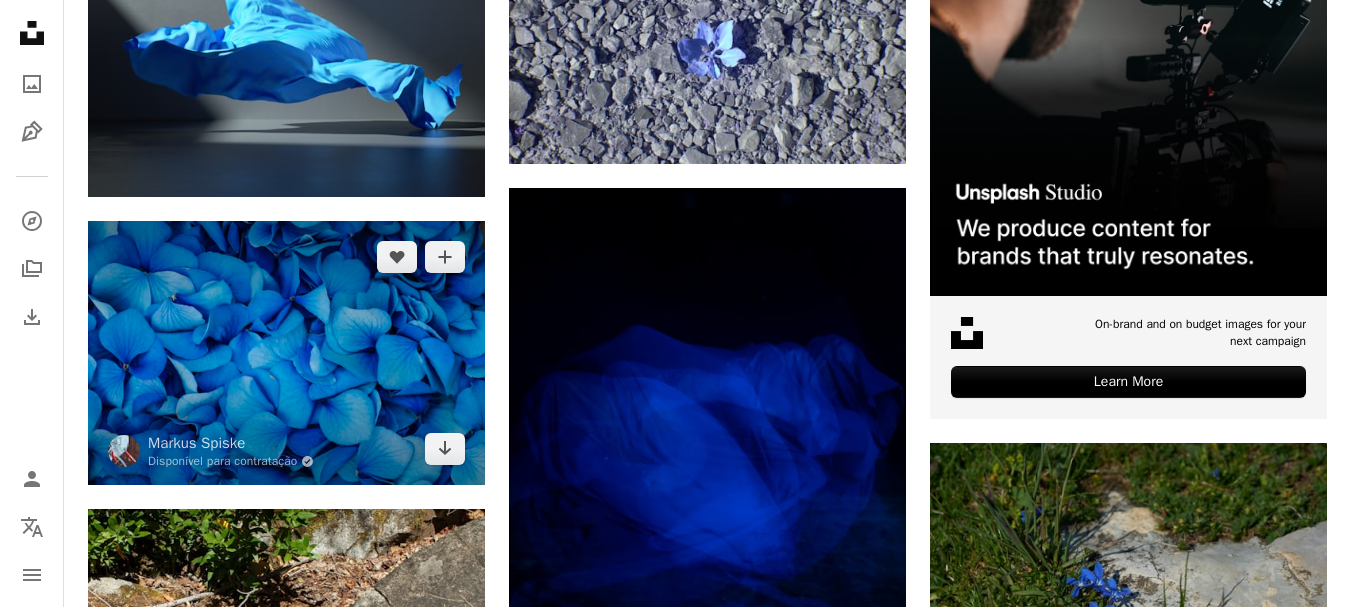 click at bounding box center (286, 353) 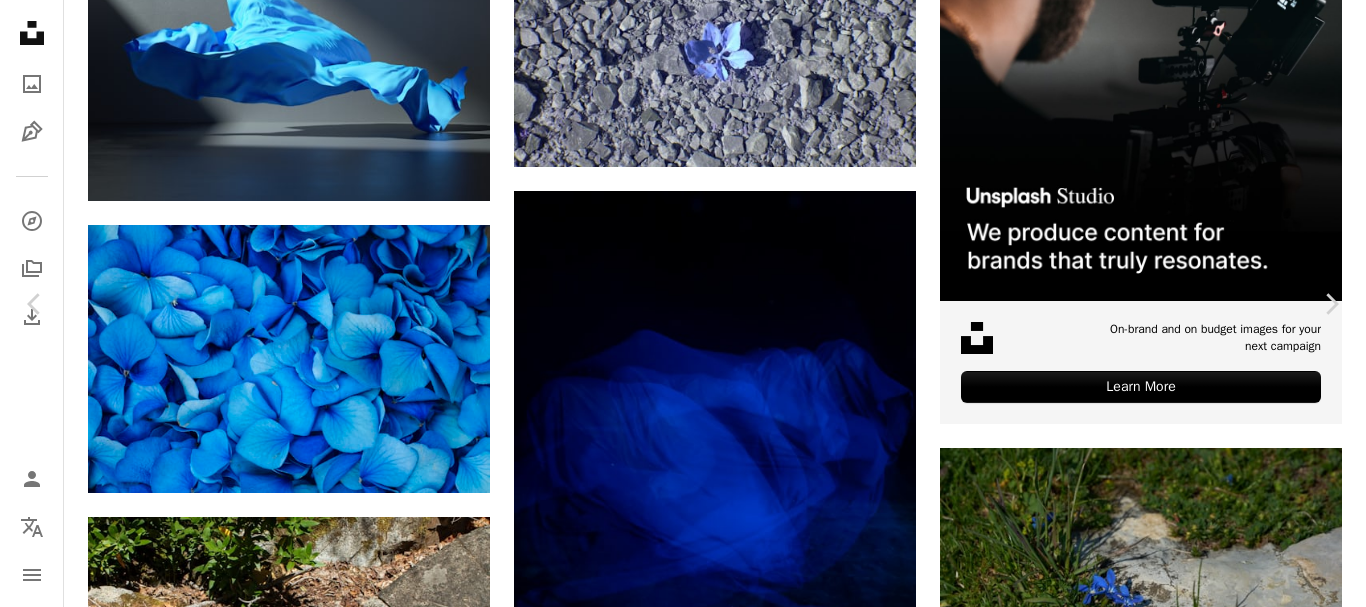click on "Baixar gratuitamente" at bounding box center (1146, 3588) 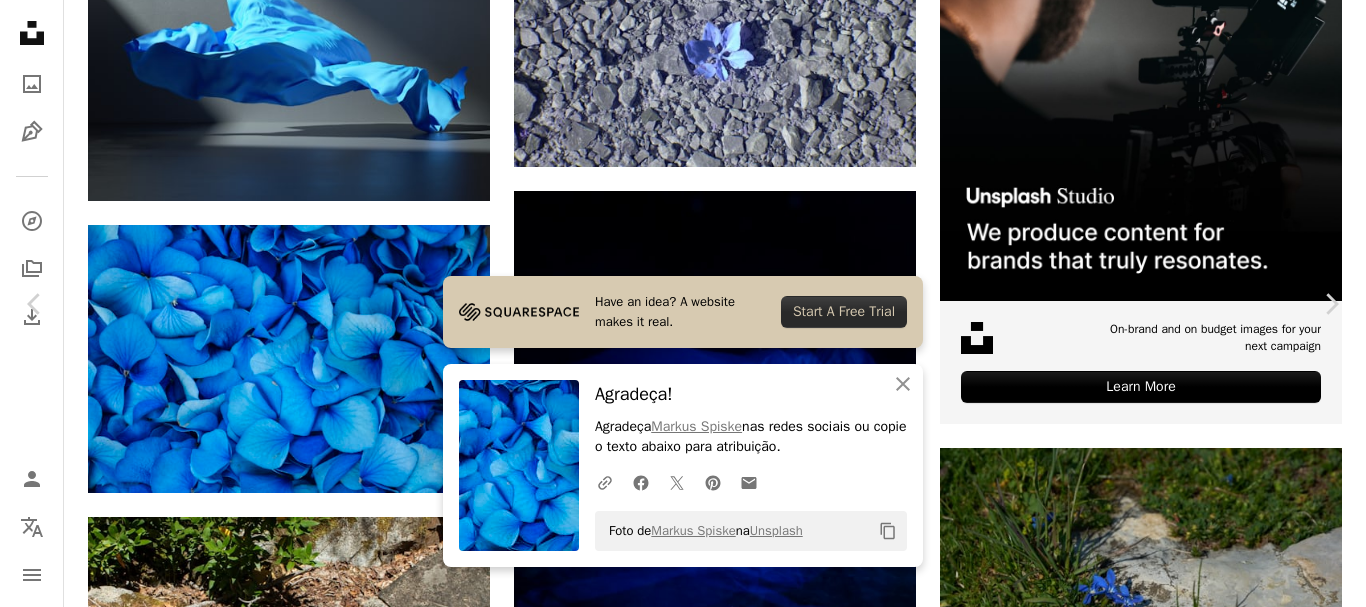 click on "An X shape" at bounding box center [20, 20] 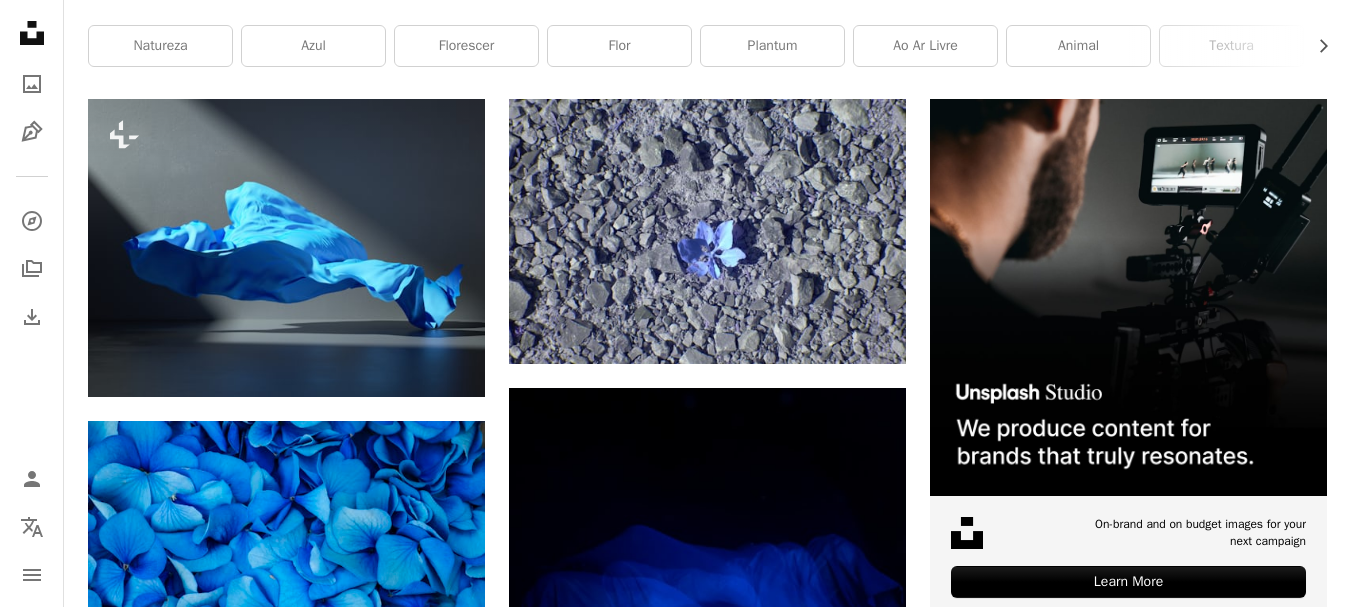 scroll, scrollTop: 0, scrollLeft: 0, axis: both 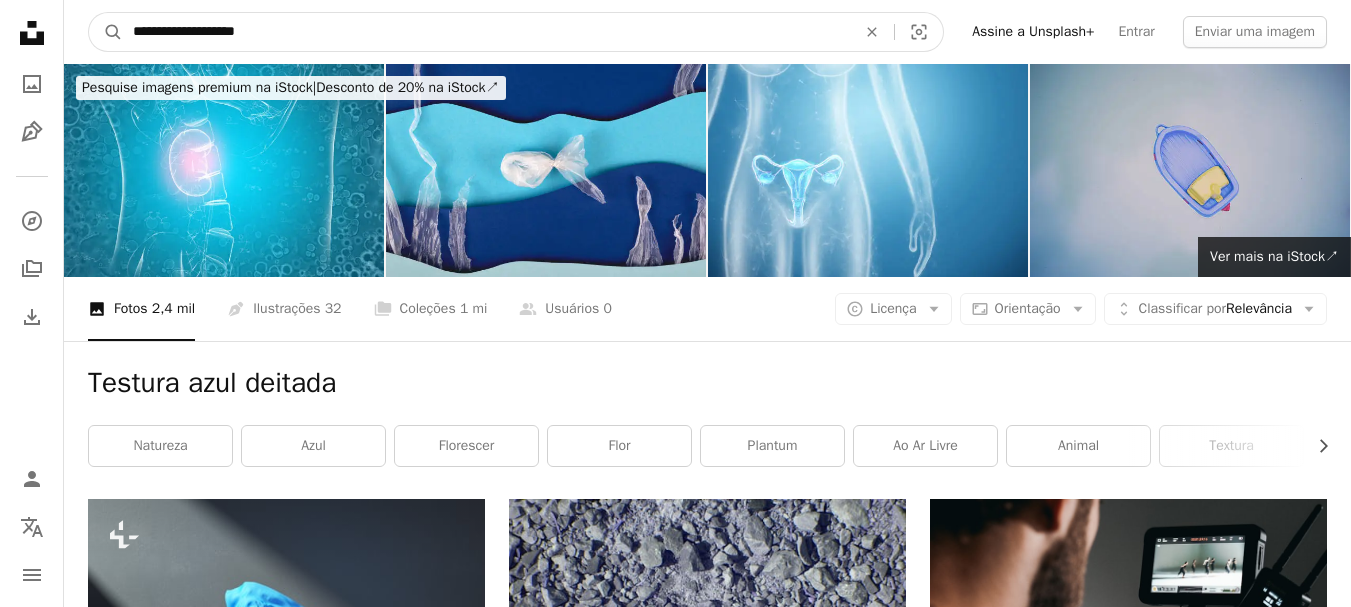 click on "**********" at bounding box center [486, 32] 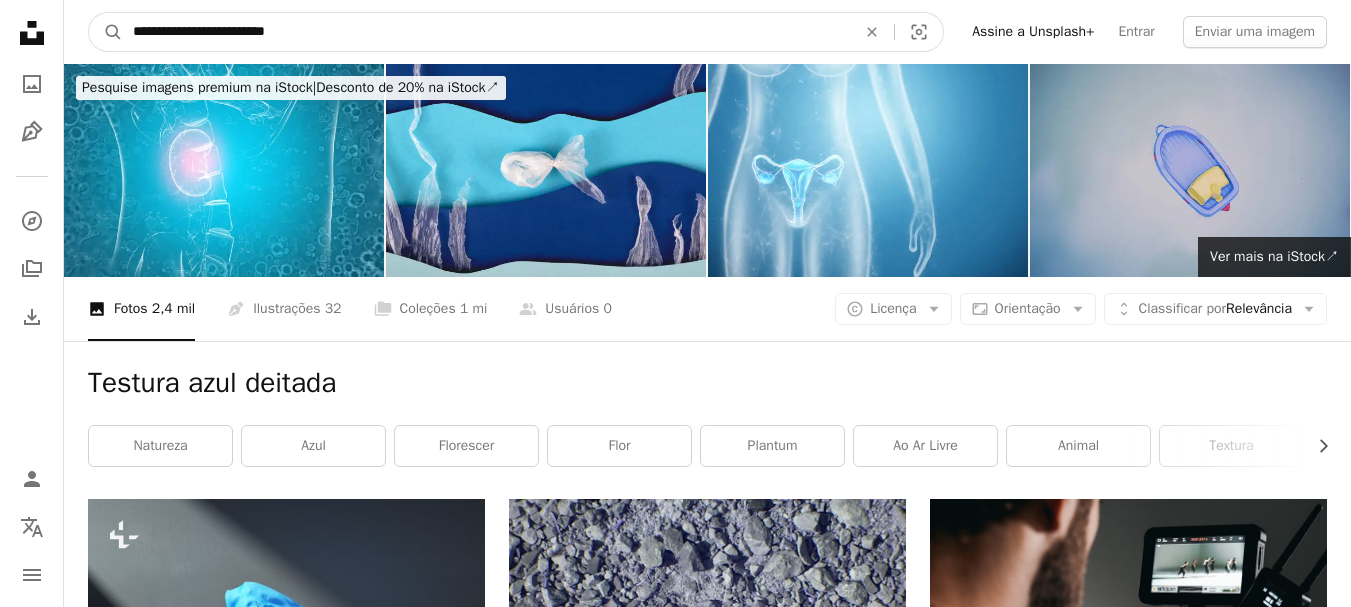 type on "**********" 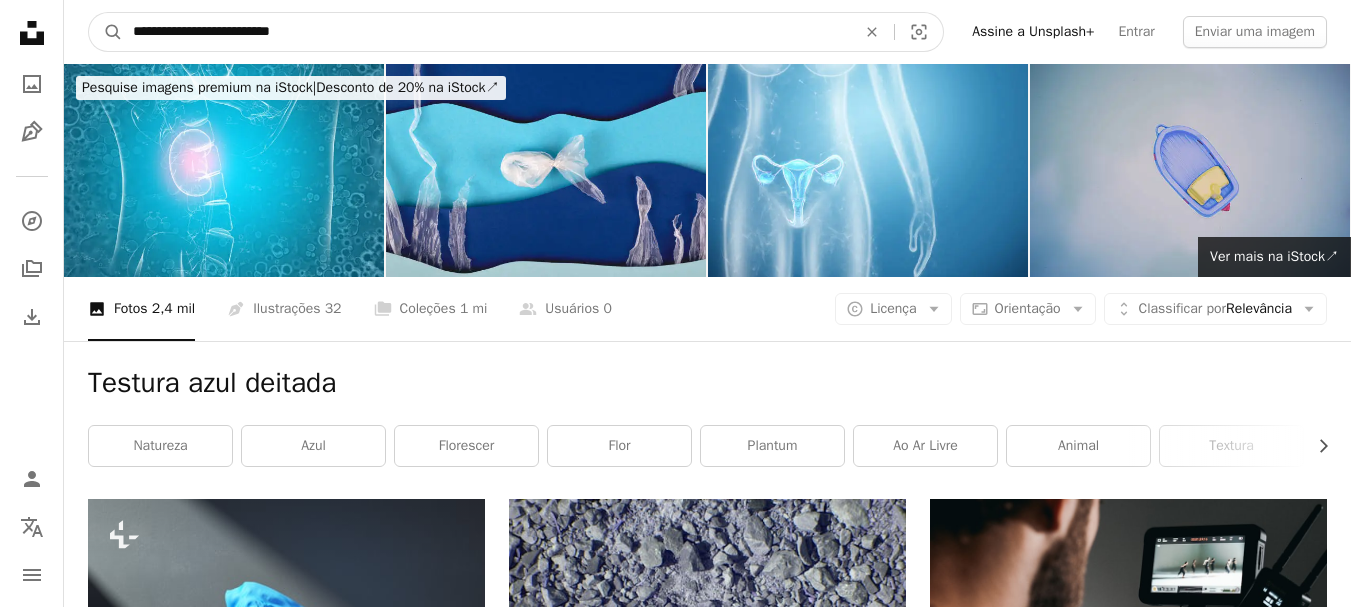 click on "A magnifying glass" at bounding box center (106, 32) 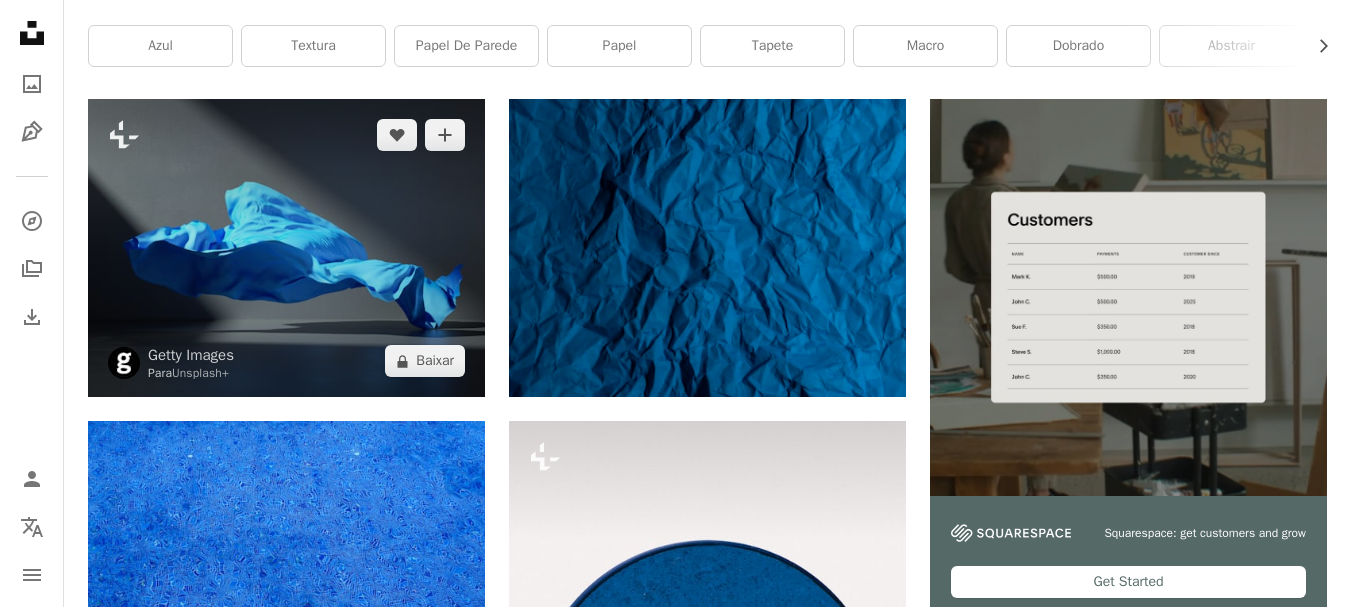 scroll, scrollTop: 0, scrollLeft: 0, axis: both 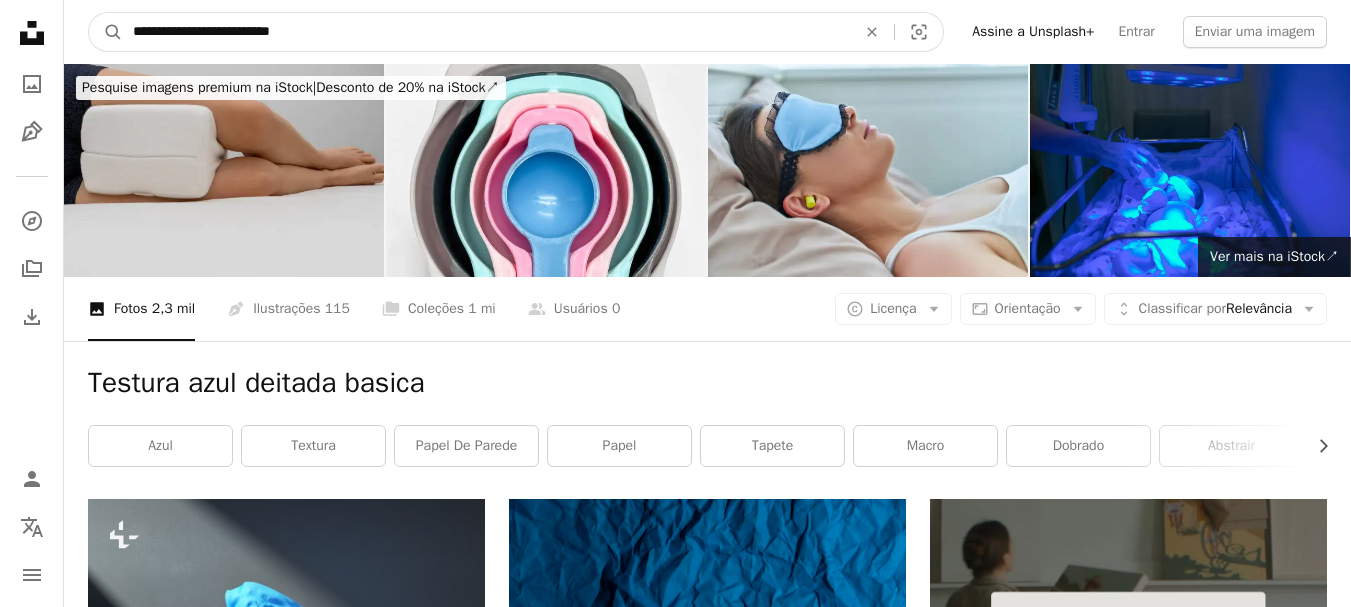 click on "**********" at bounding box center (486, 32) 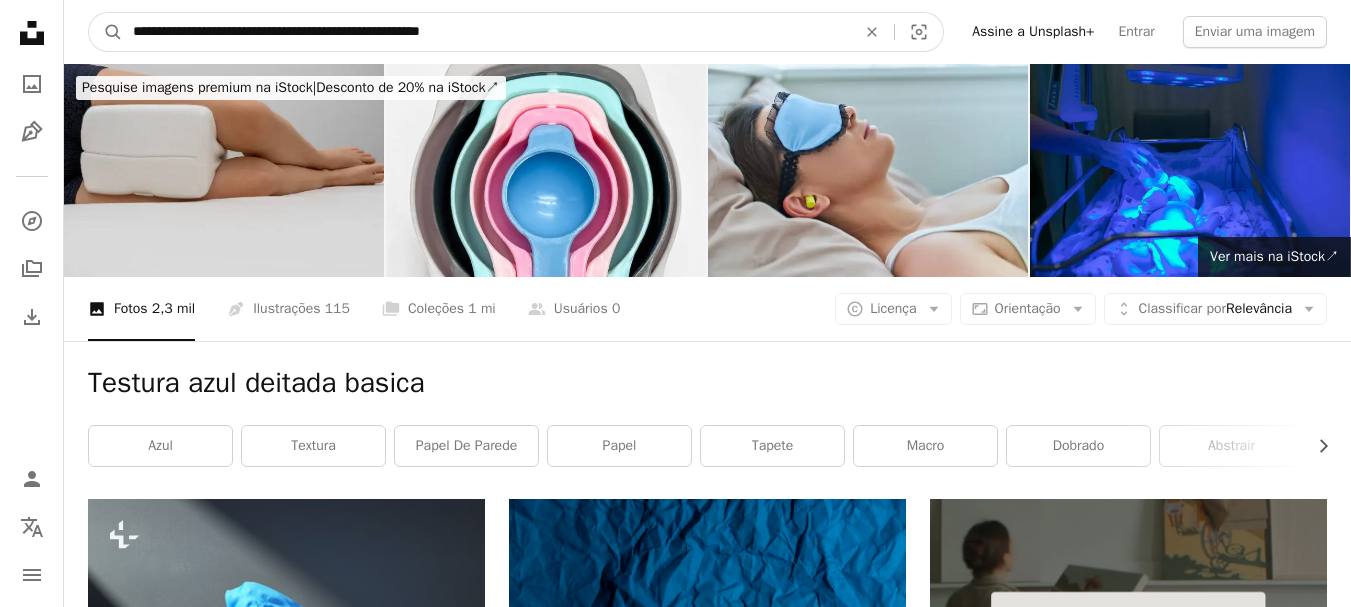 type on "**********" 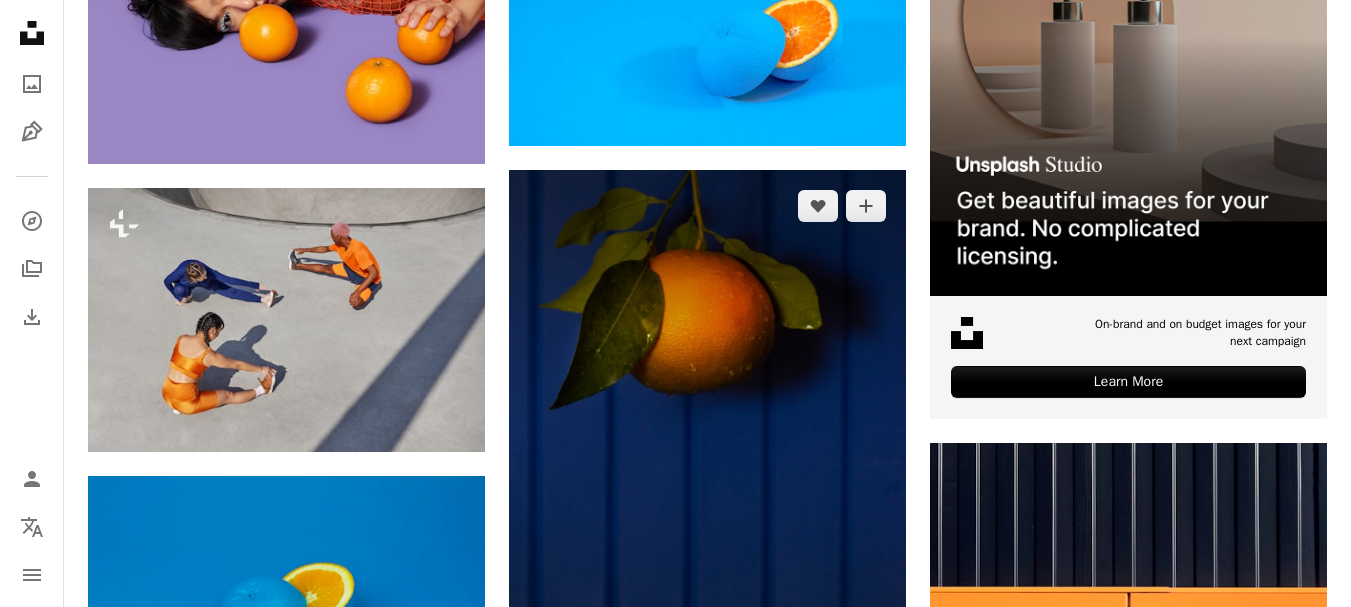 scroll, scrollTop: 1300, scrollLeft: 0, axis: vertical 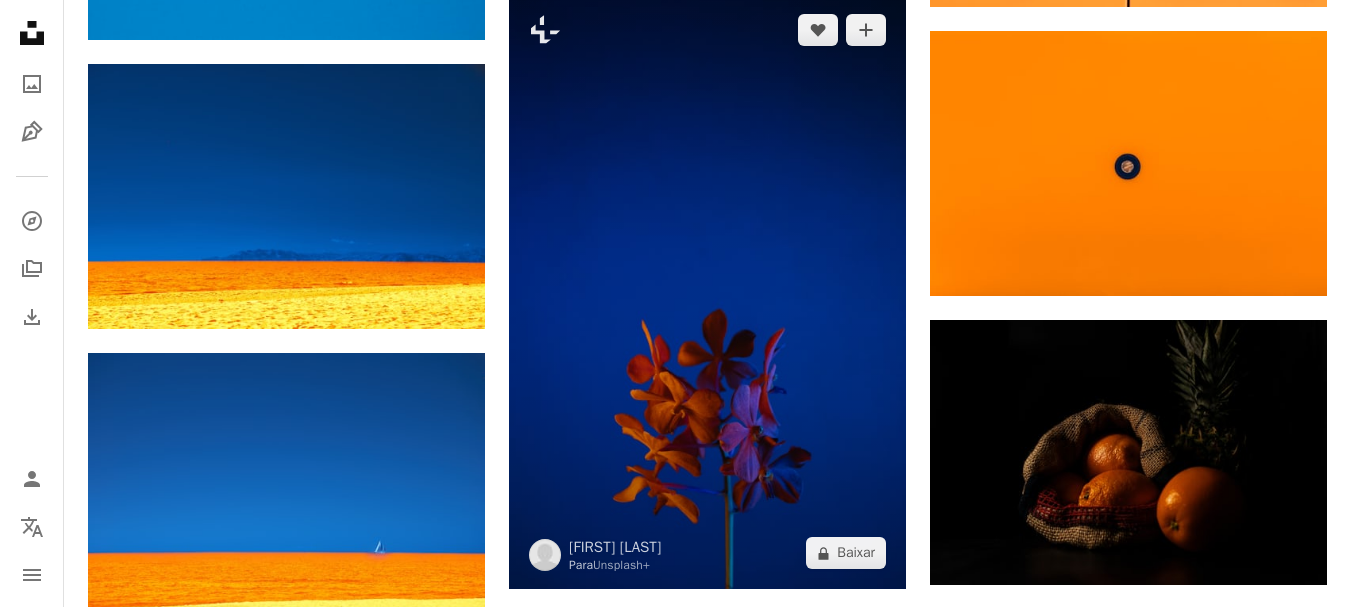 click at bounding box center [707, 292] 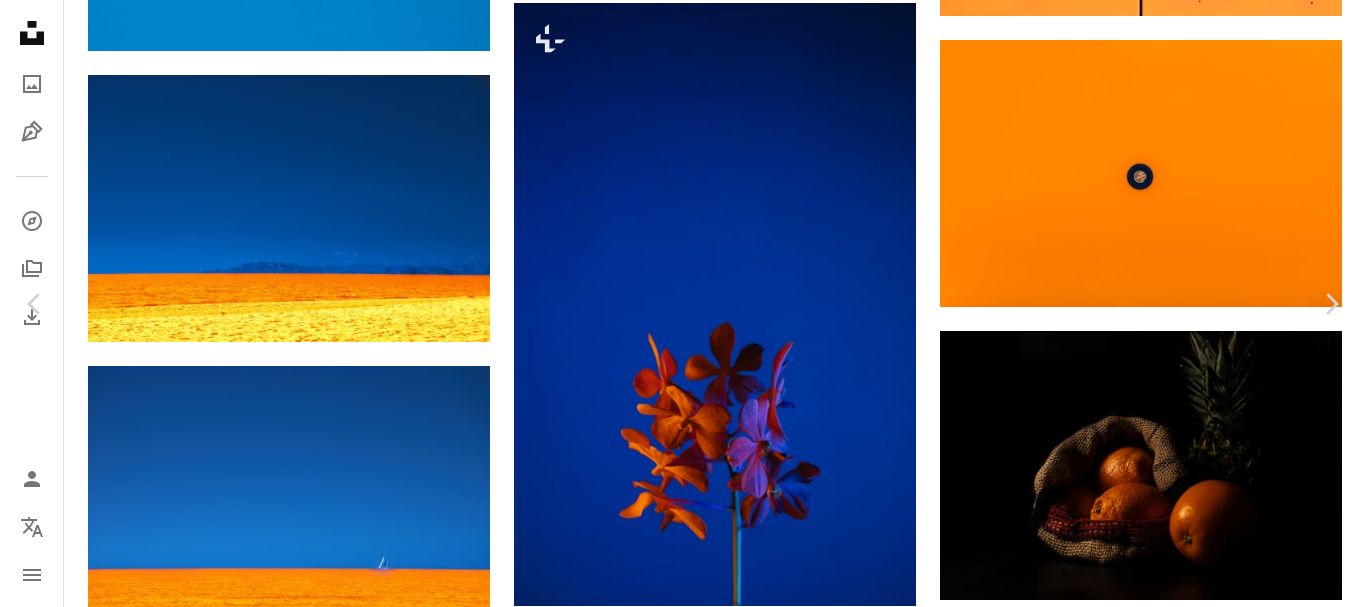 click 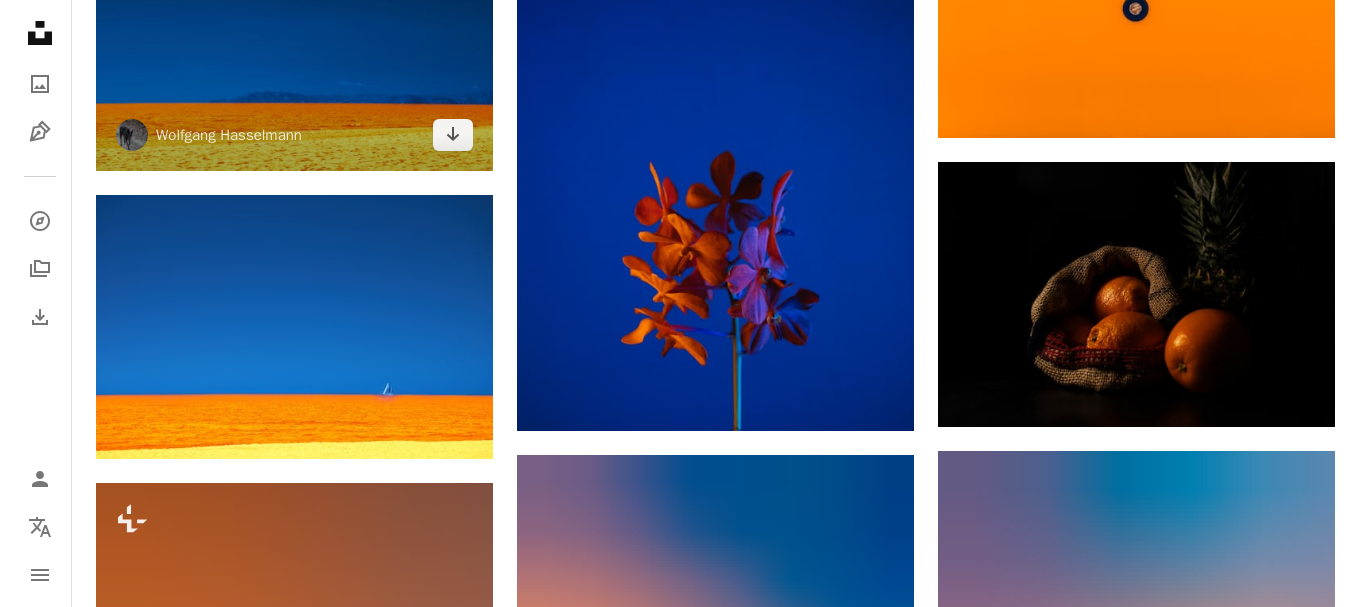 scroll, scrollTop: 1400, scrollLeft: 0, axis: vertical 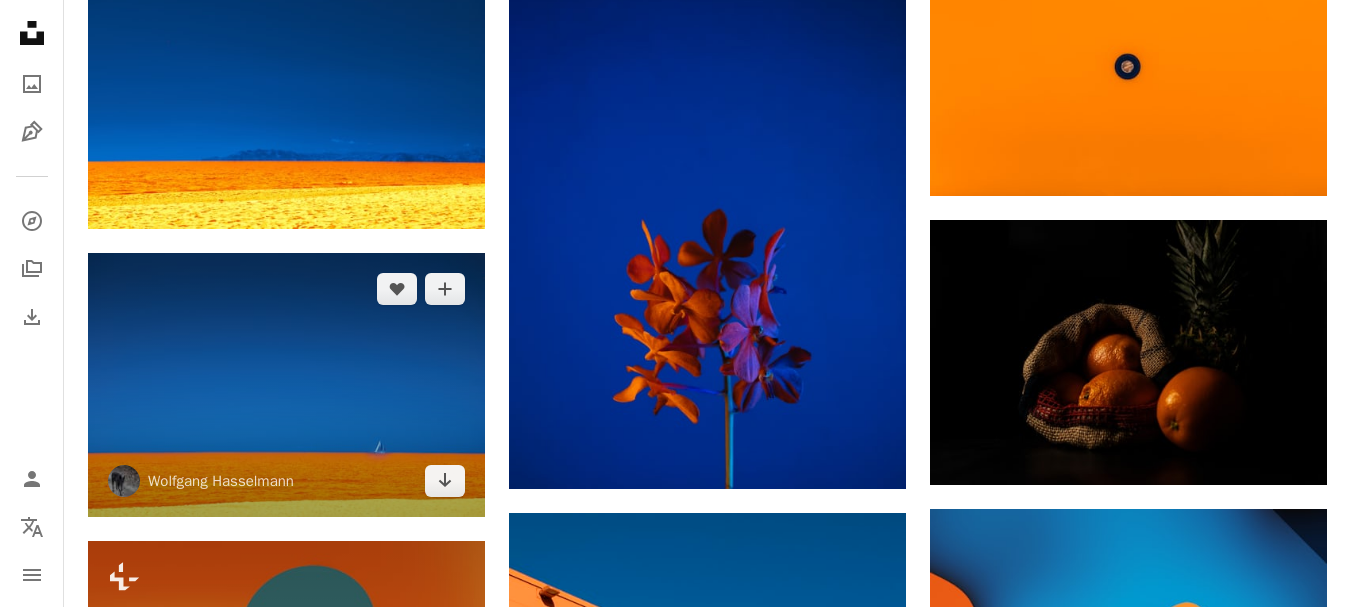 click at bounding box center (286, 385) 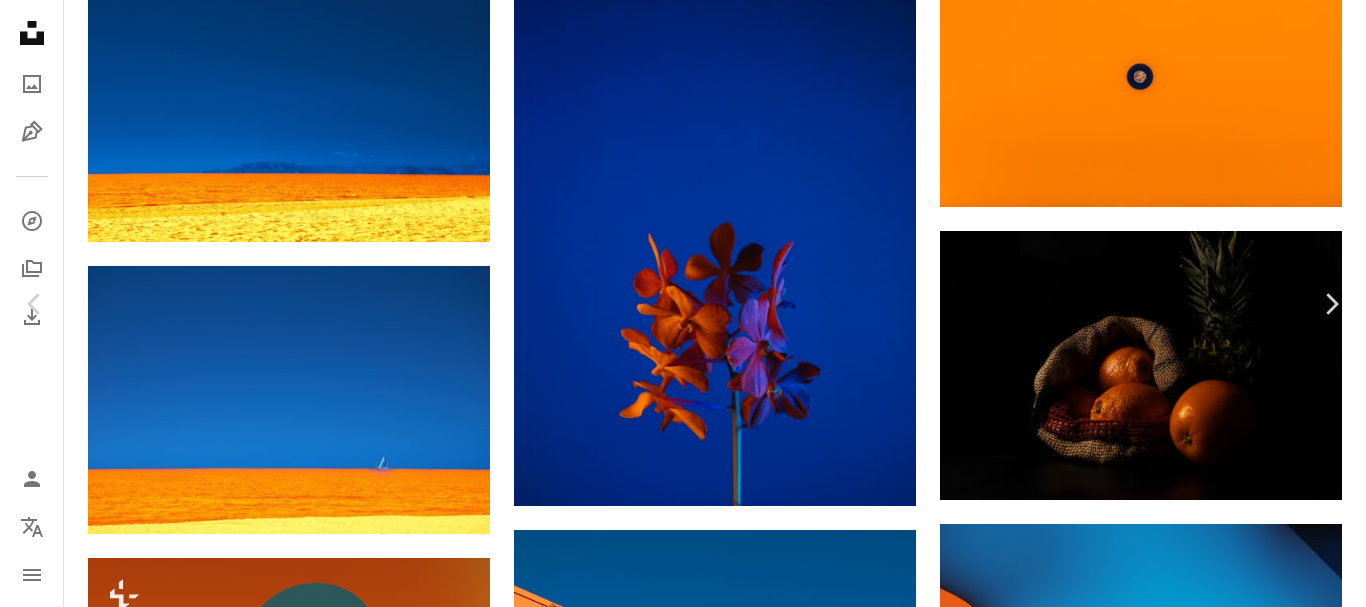 click on "Baixar gratuitamente" at bounding box center [1146, 3269] 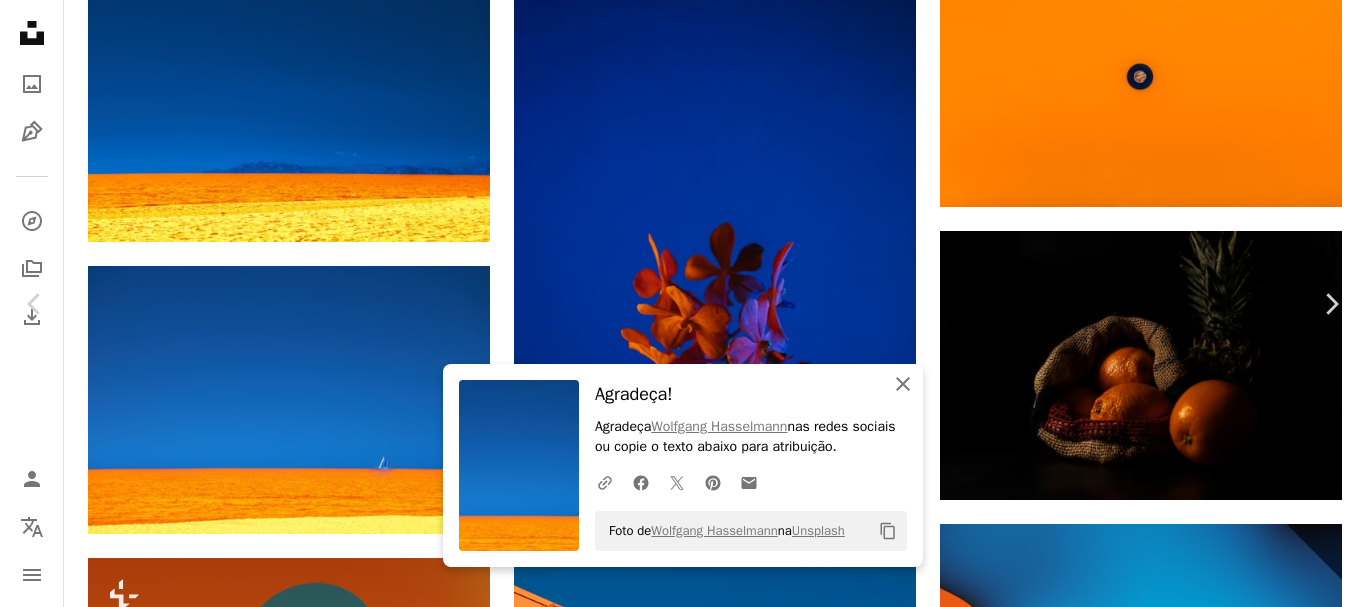 click on "An X shape" 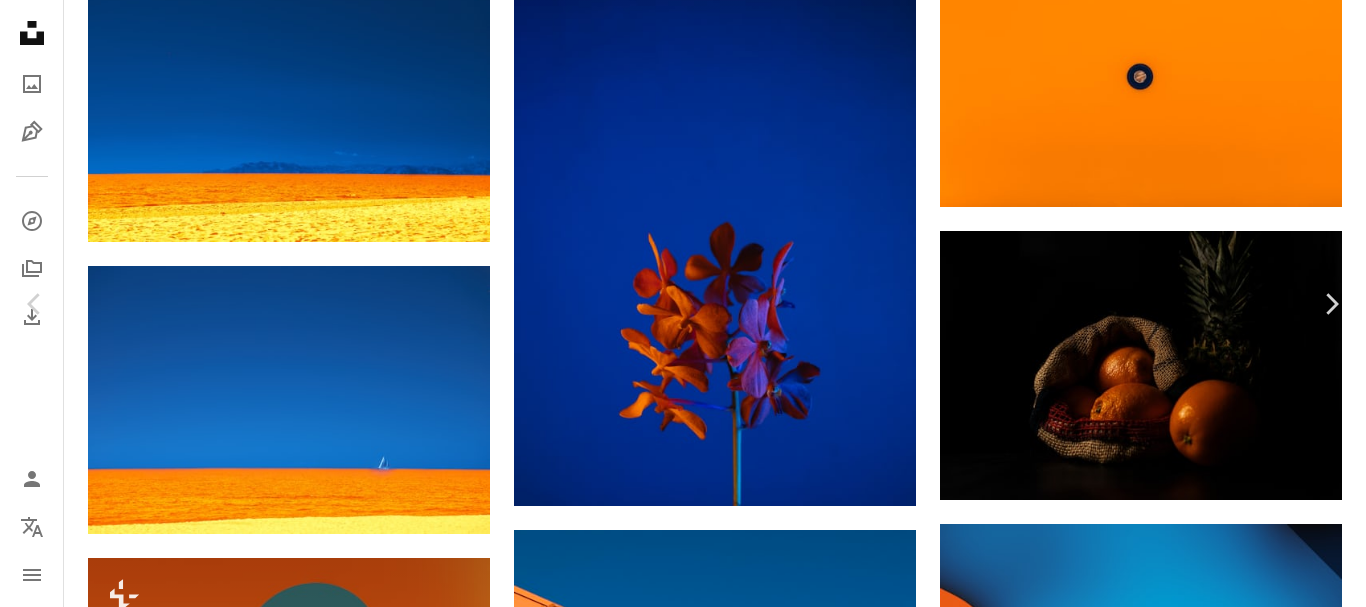click on "An X shape" 